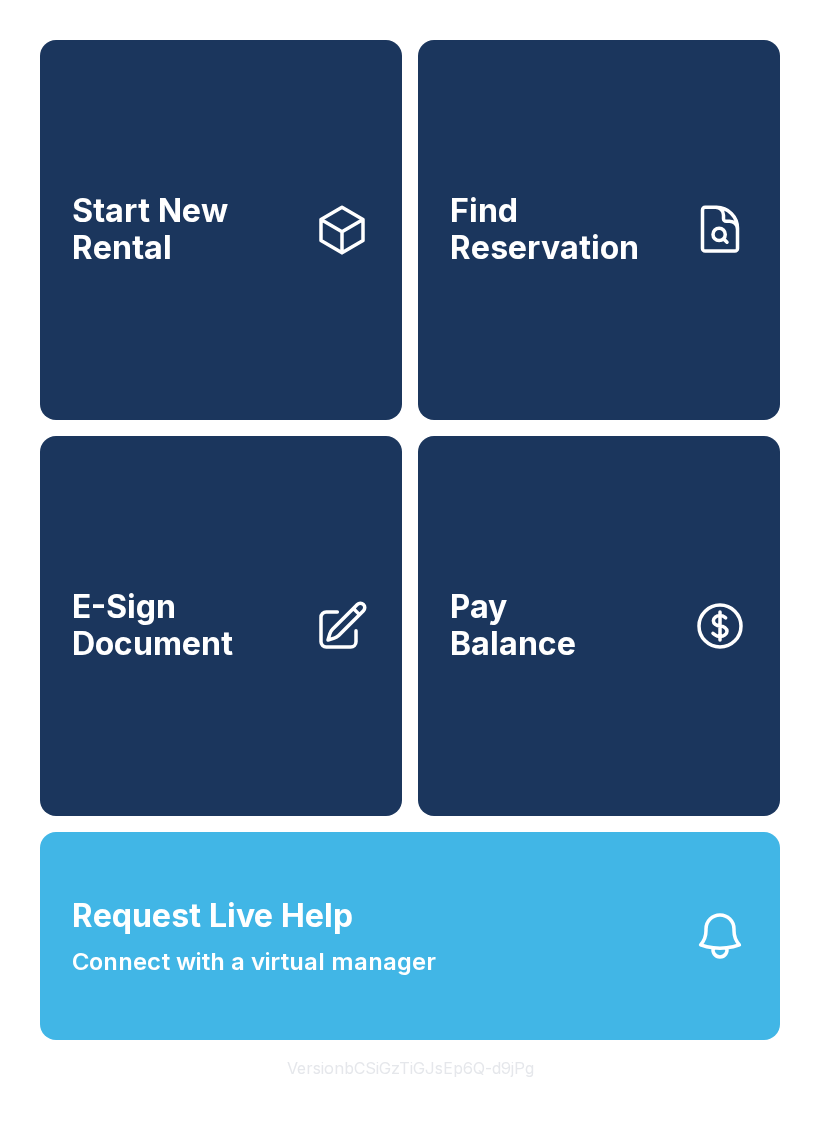 scroll, scrollTop: 0, scrollLeft: 0, axis: both 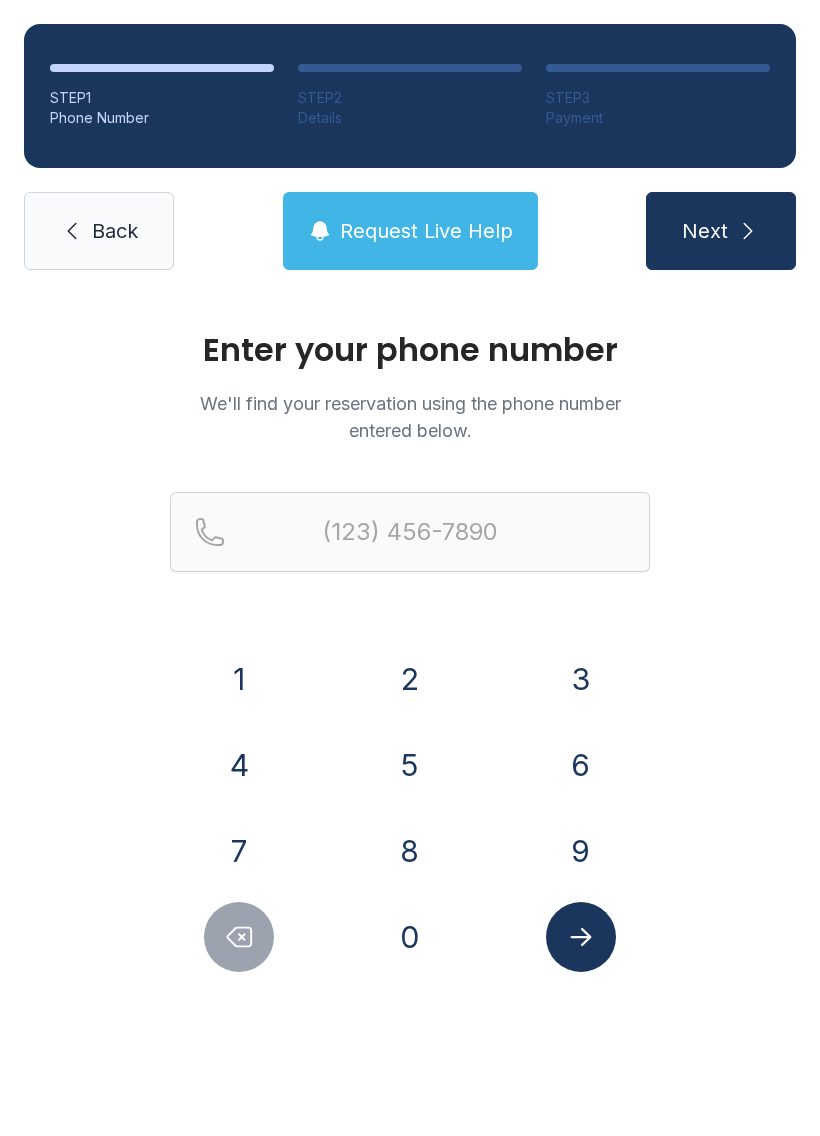 click on "8" at bounding box center [239, 679] 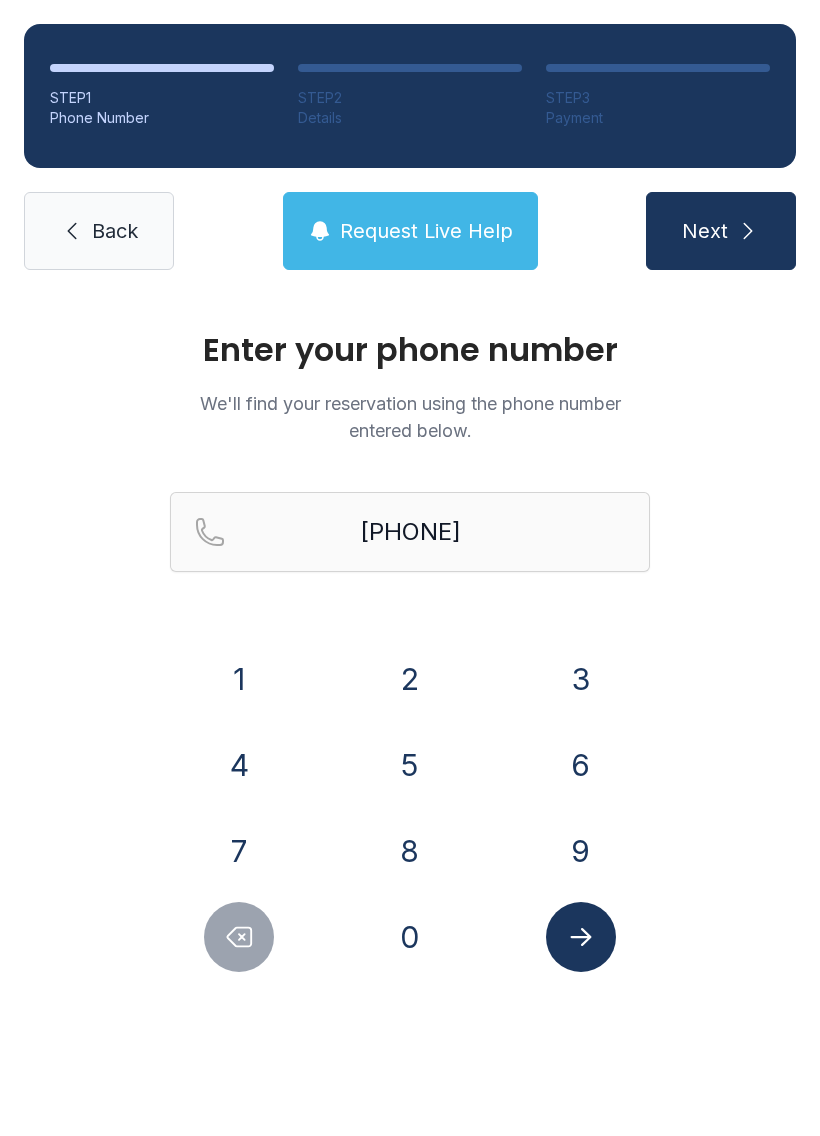 click on "0" at bounding box center [239, 679] 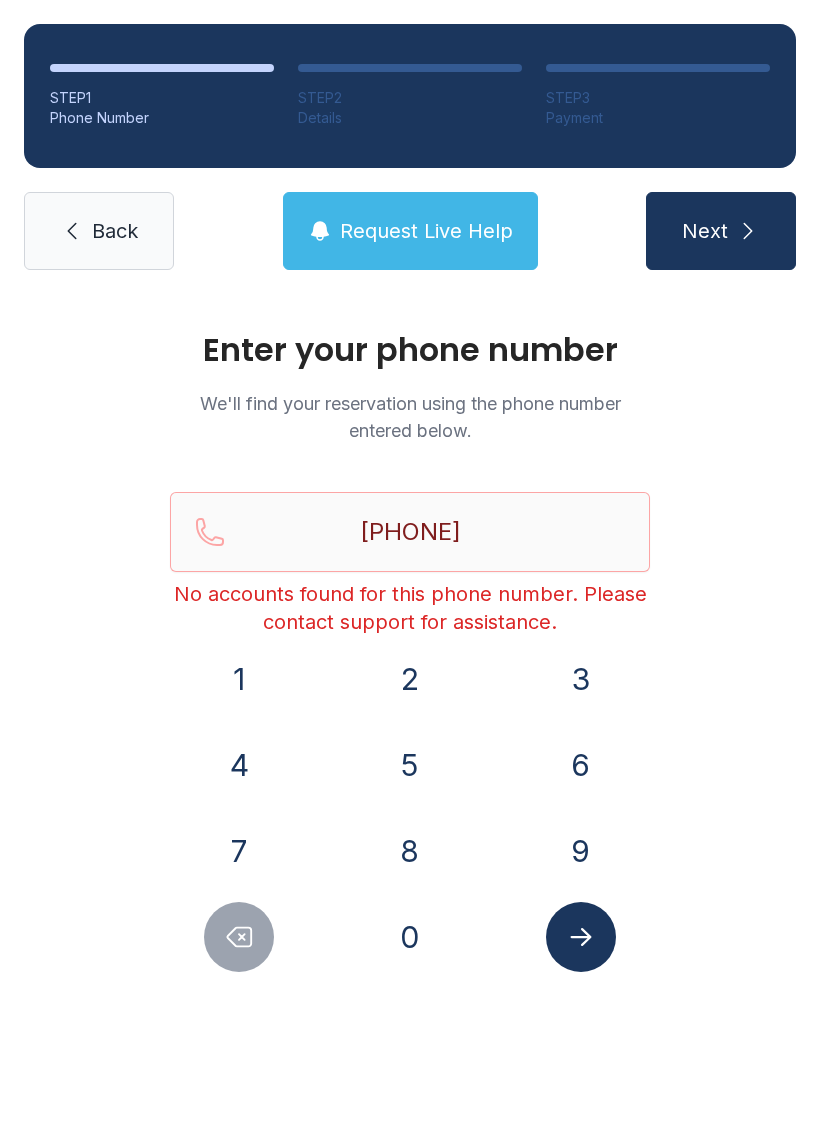 click at bounding box center [239, 937] 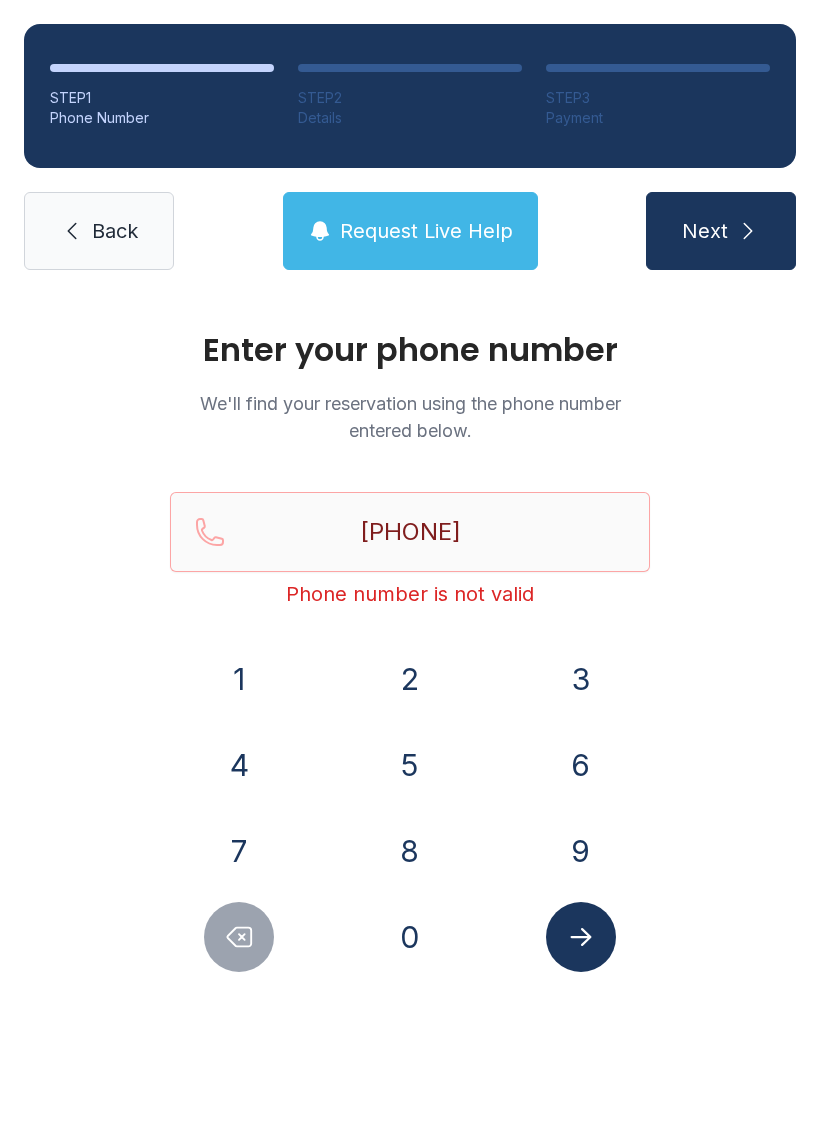click at bounding box center [239, 937] 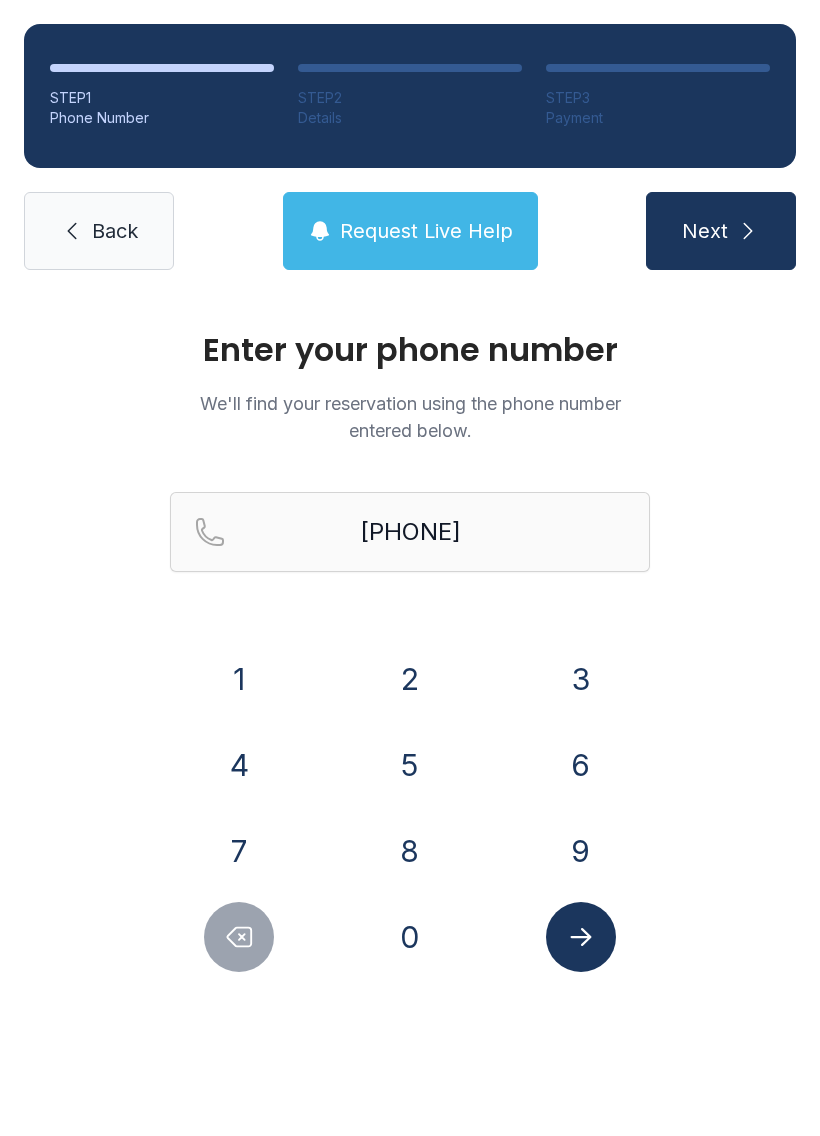 click at bounding box center [581, 937] 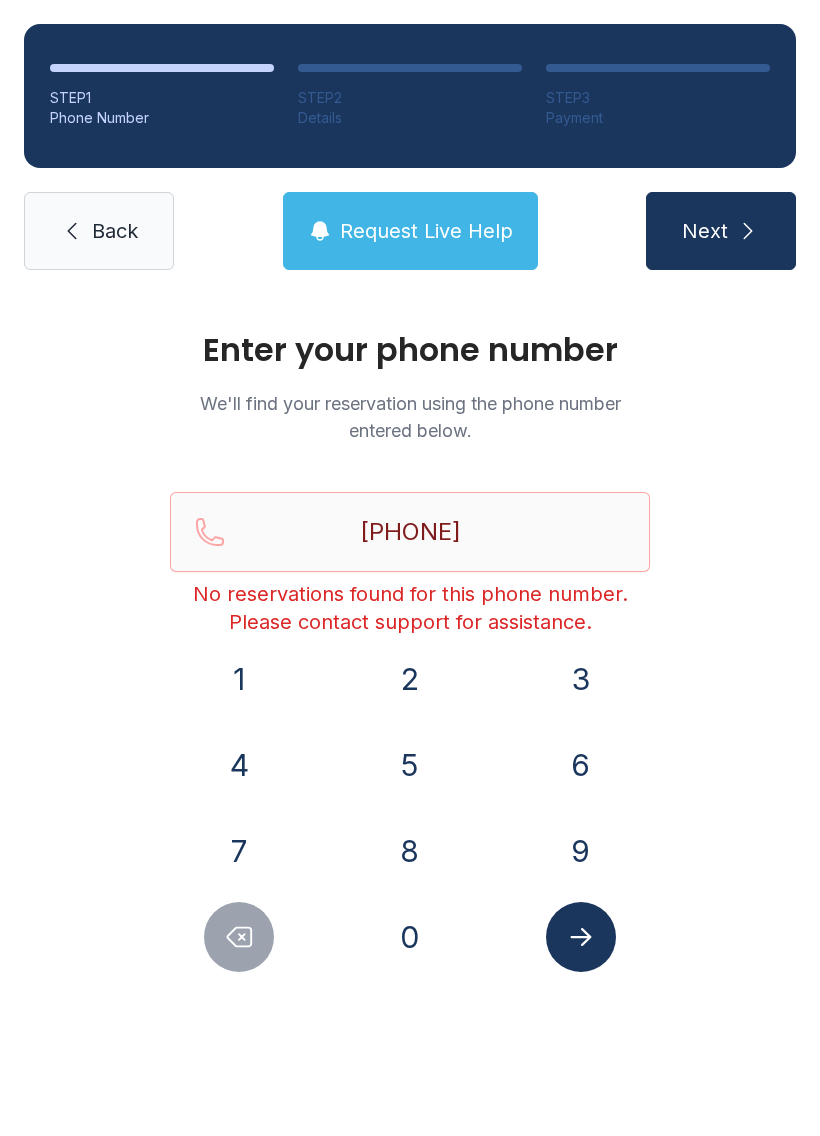click at bounding box center [239, 937] 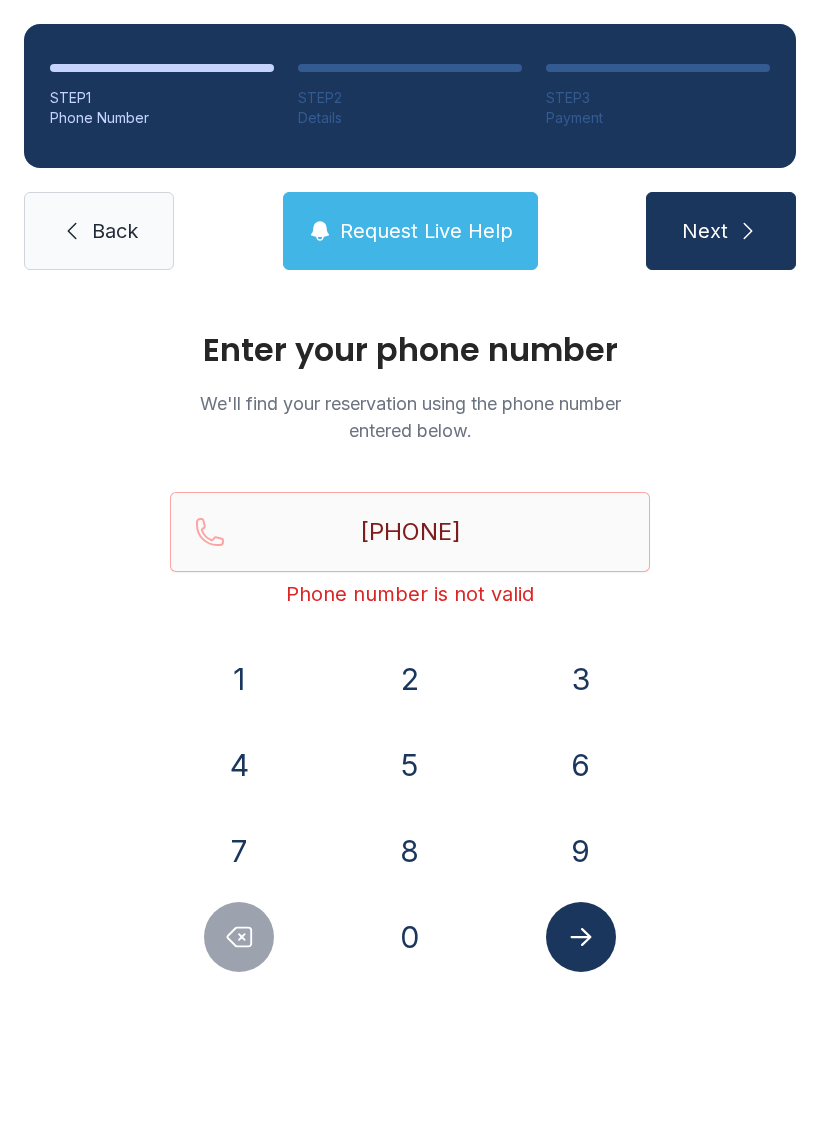 click at bounding box center (239, 937) 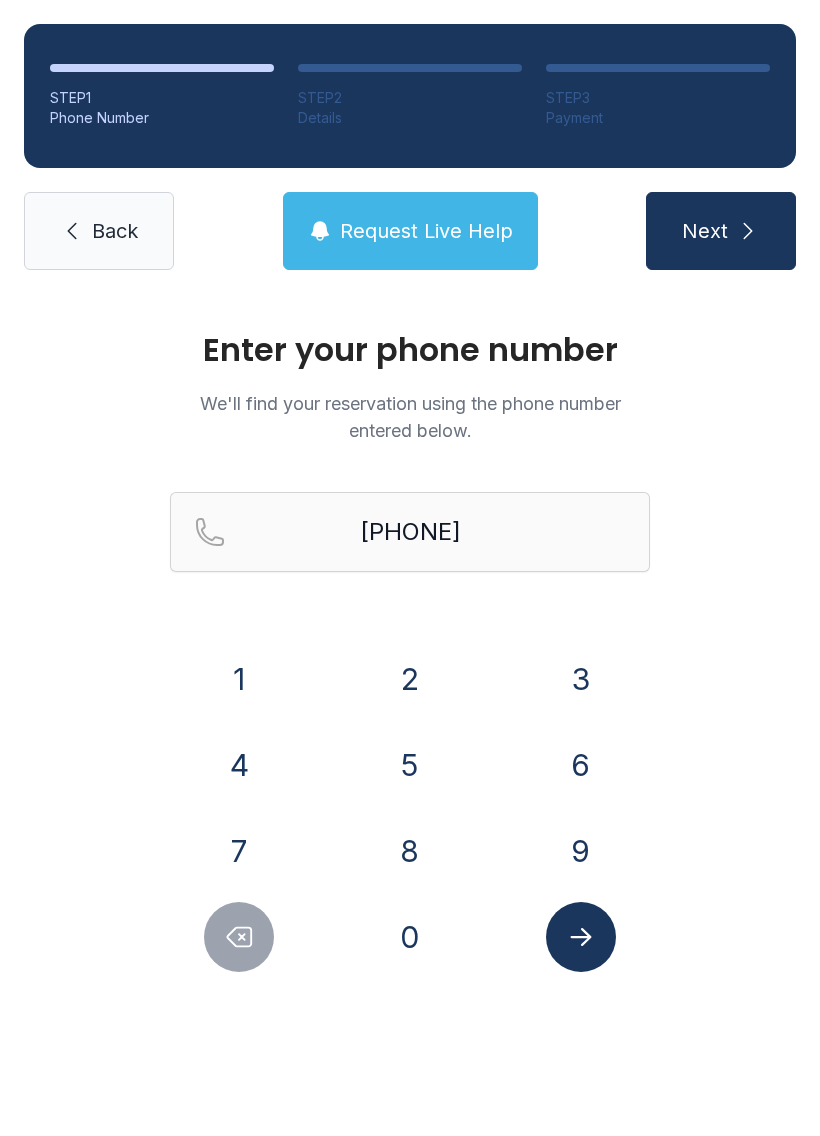 click at bounding box center [581, 937] 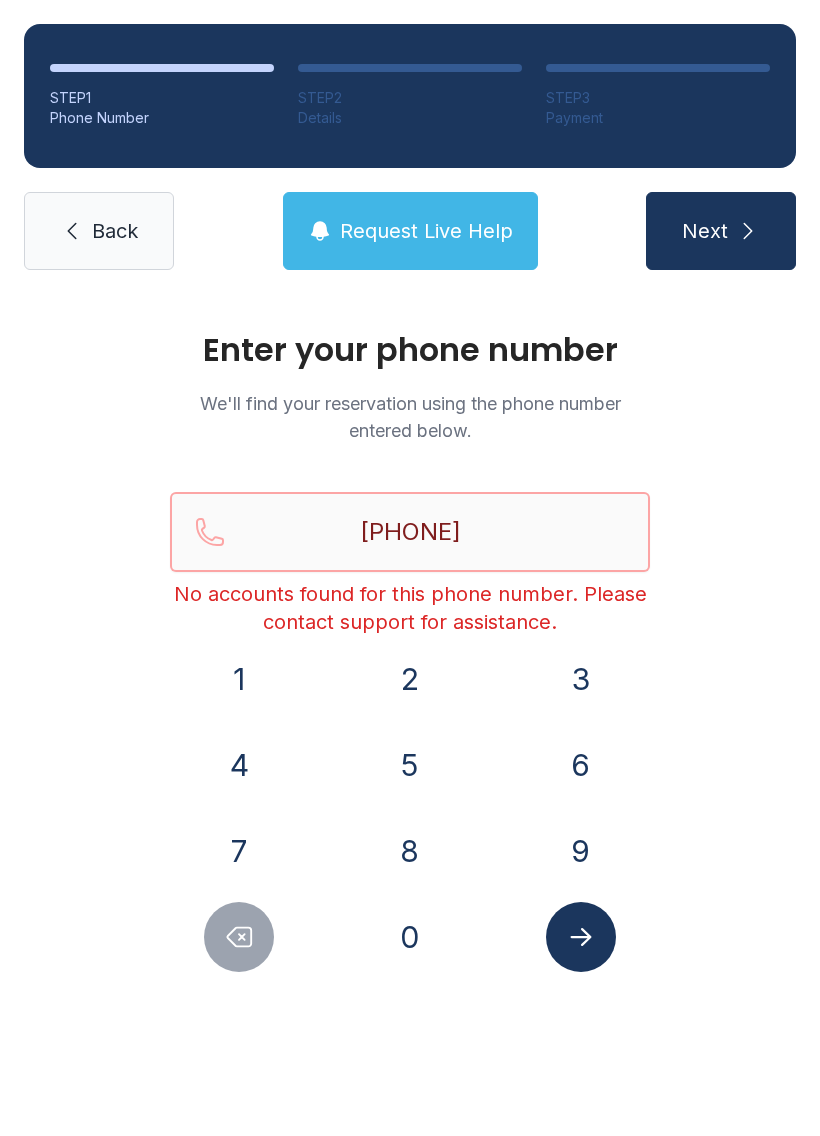 click on "[PHONE]" at bounding box center (410, 532) 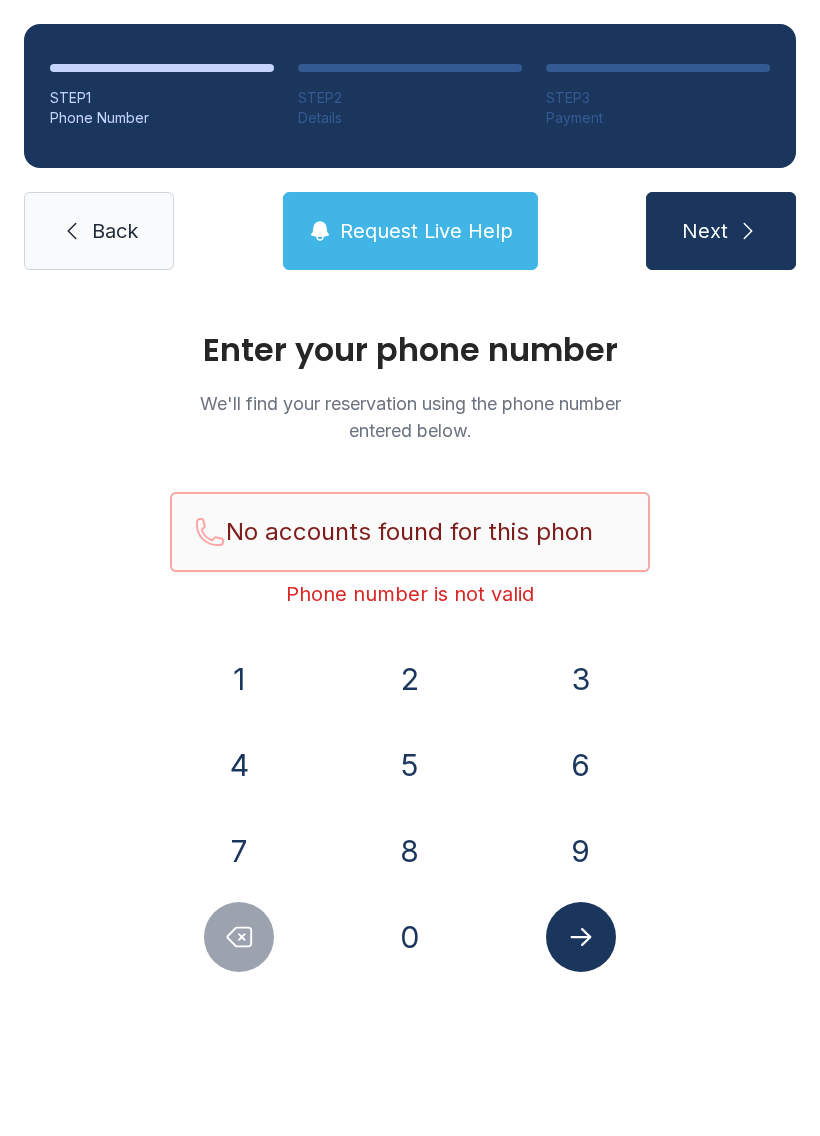 click on "No accounts found for this phone number. Please contact support for assistance." at bounding box center (410, 532) 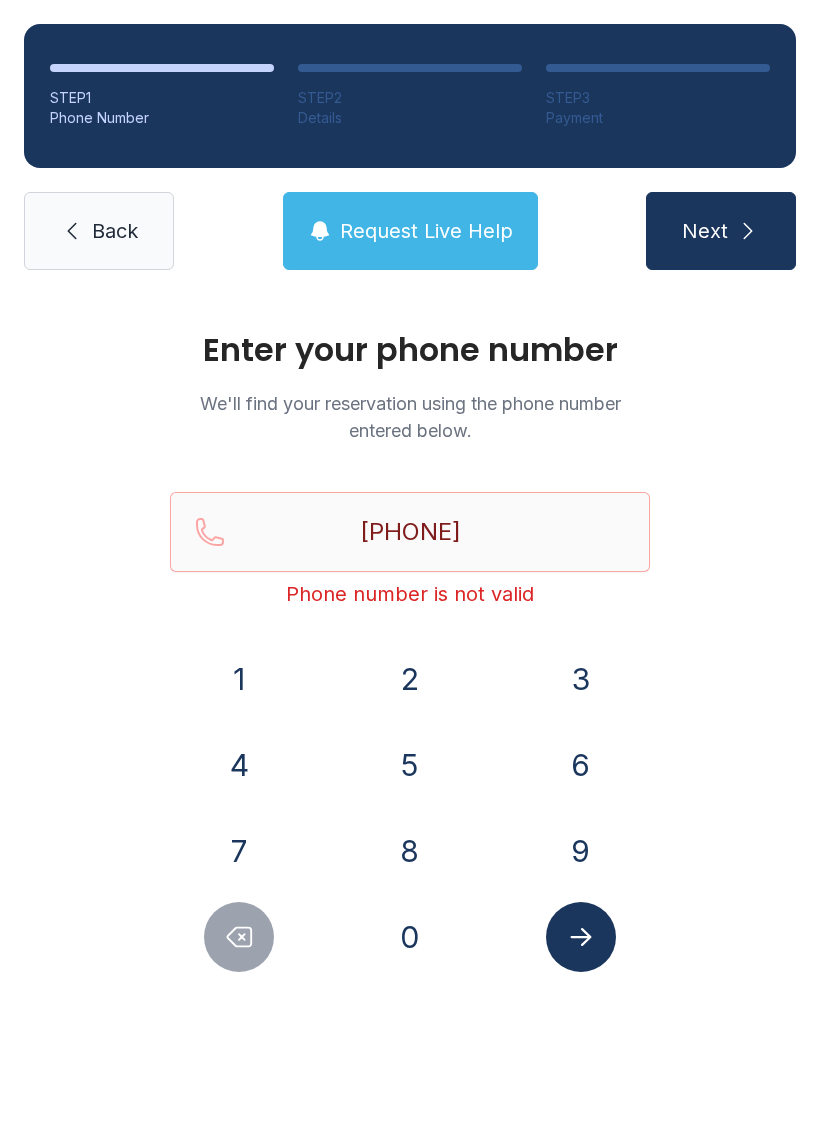 click on "Enter your phone number We'll find your reservation using the phone number entered below. ( [PHONE]" at bounding box center [410, 673] 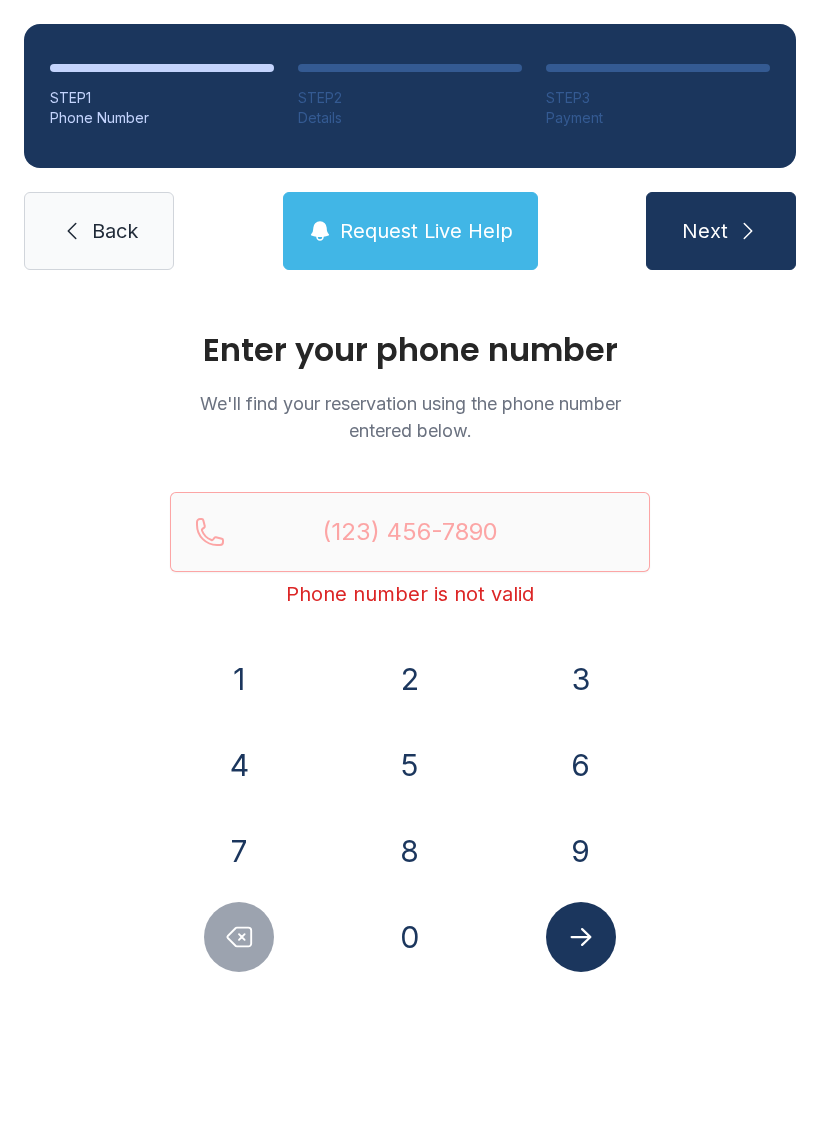 click on "8" at bounding box center (239, 679) 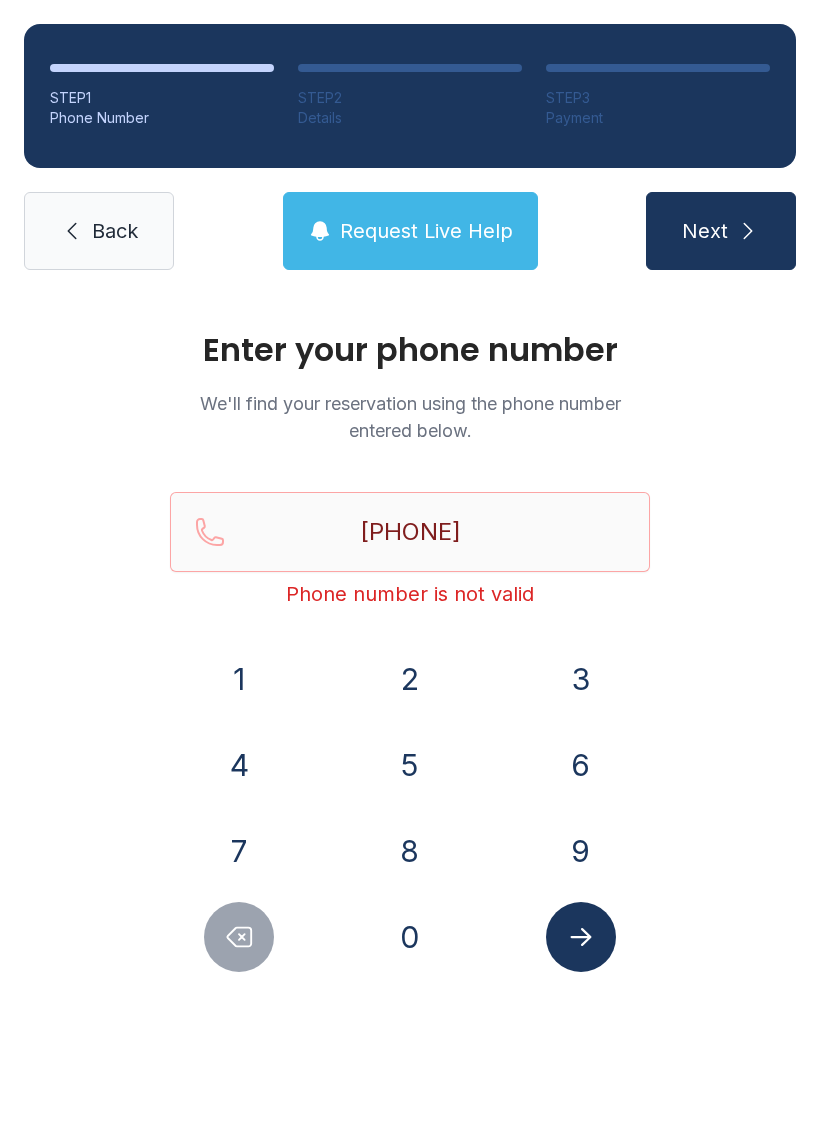 click on "0" at bounding box center [239, 679] 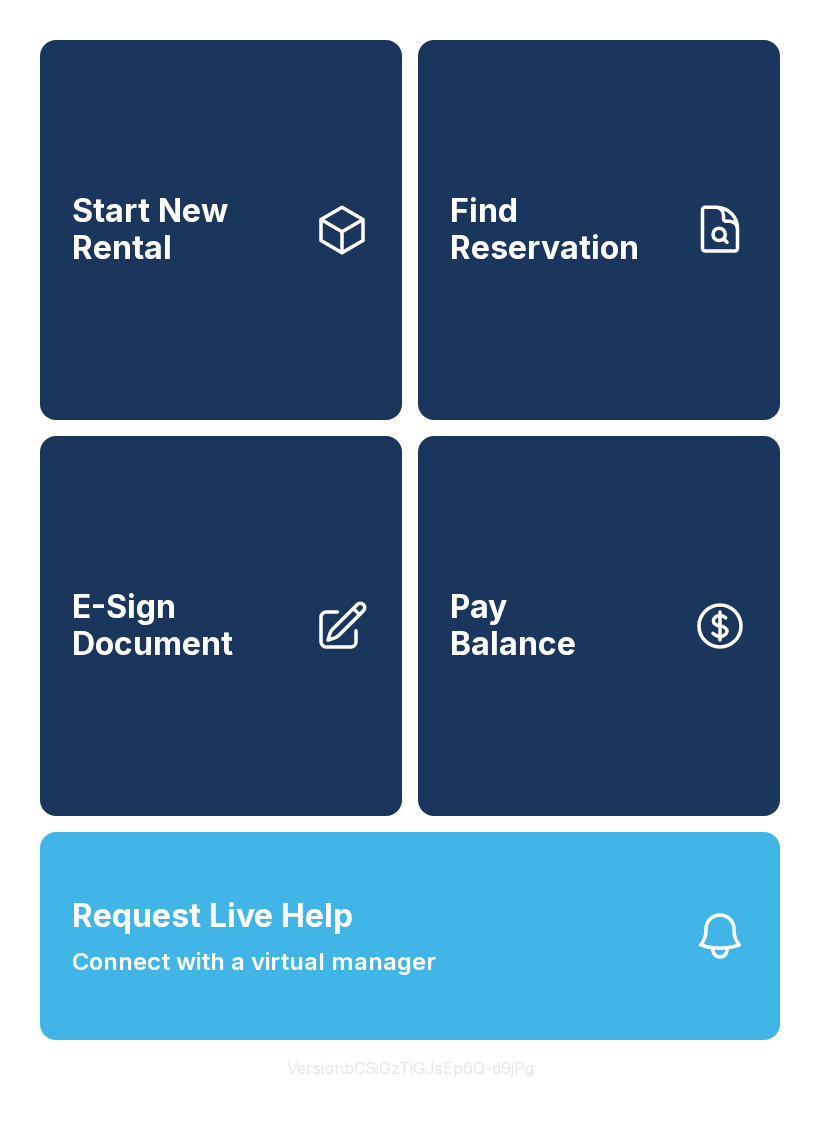 click on "Start New Rental" at bounding box center (185, 229) 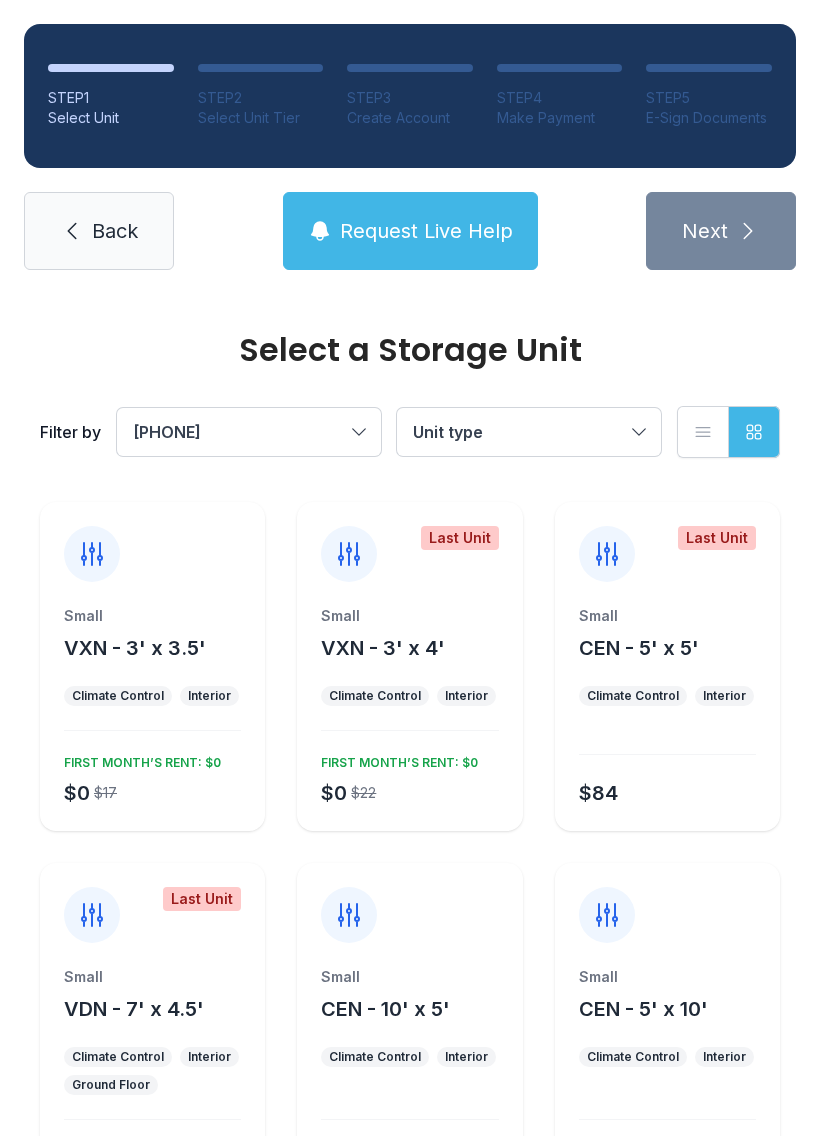 click on "Back" at bounding box center (115, 231) 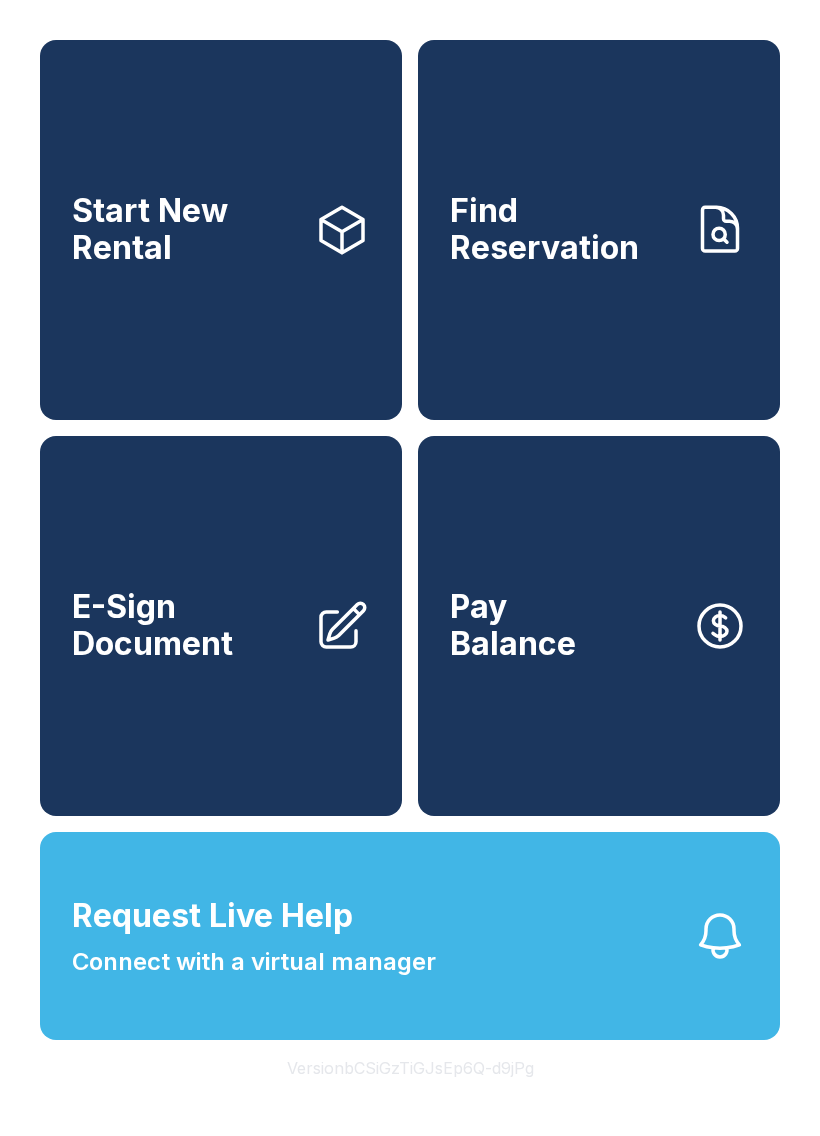 click on "Find Reservation" at bounding box center [563, 229] 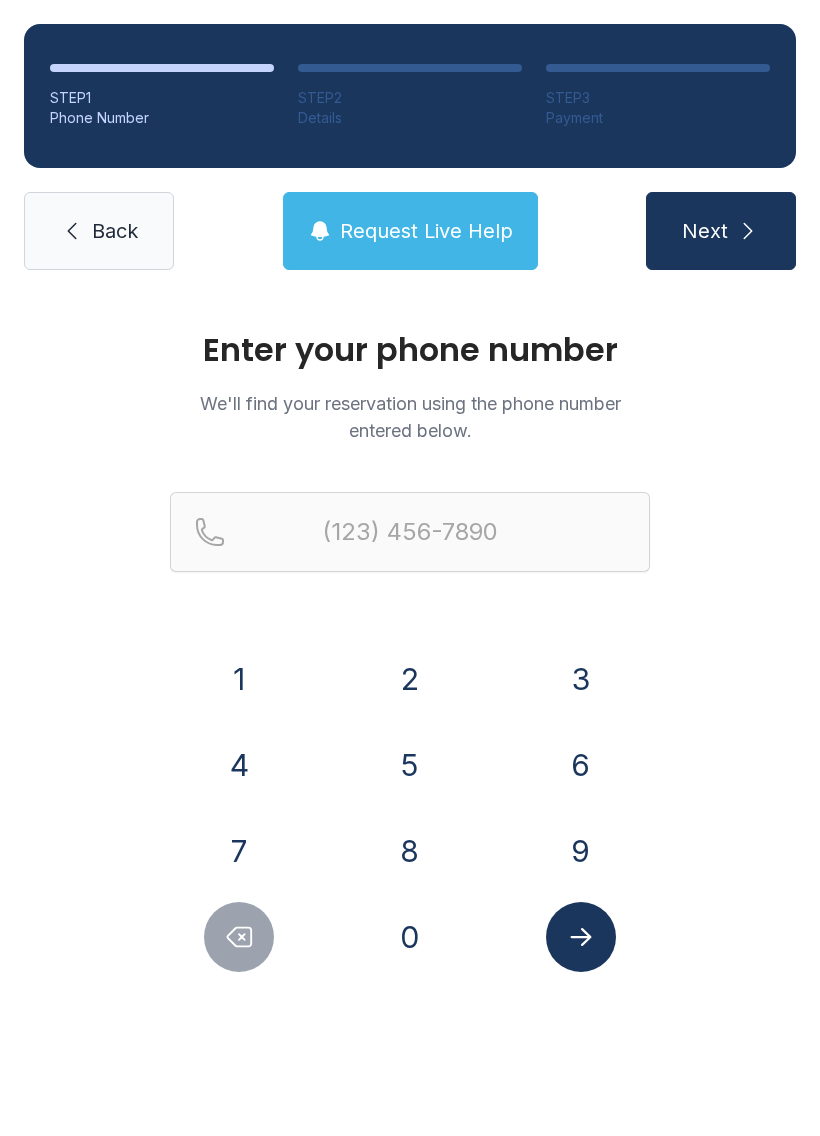 click at bounding box center [748, 231] 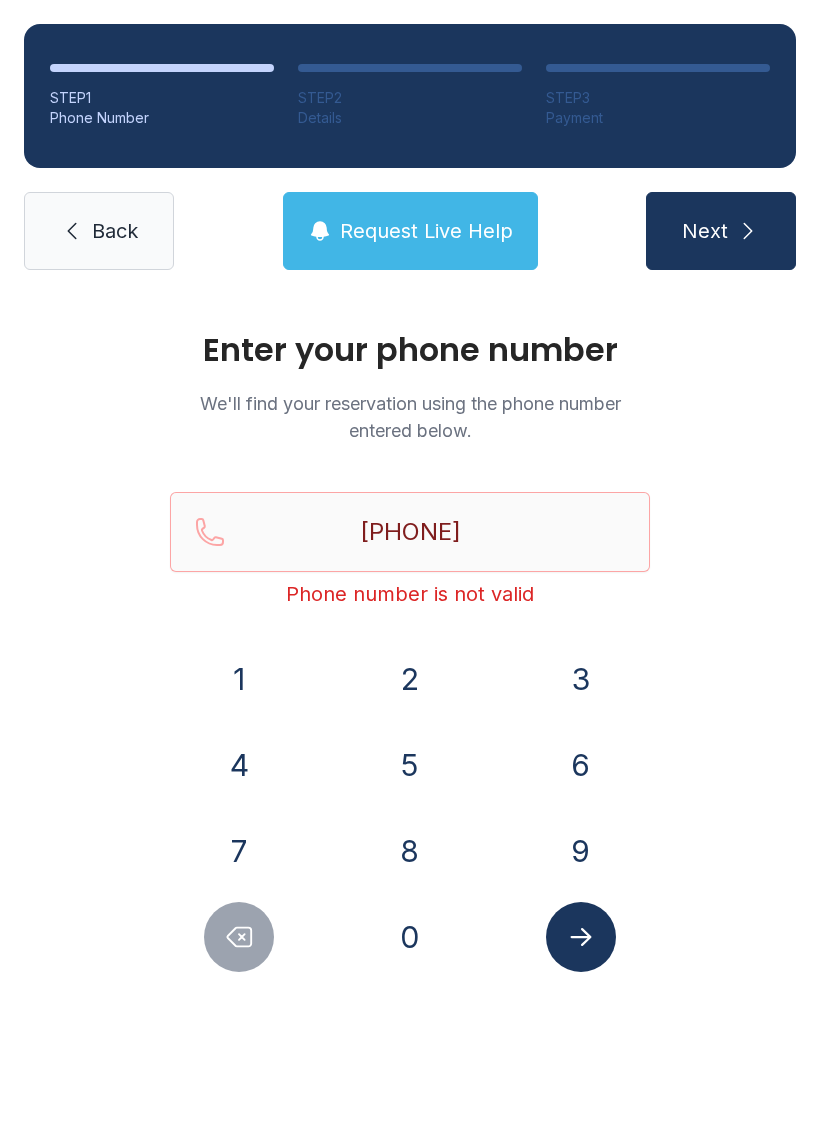 click on "Request Live Help" at bounding box center (410, 231) 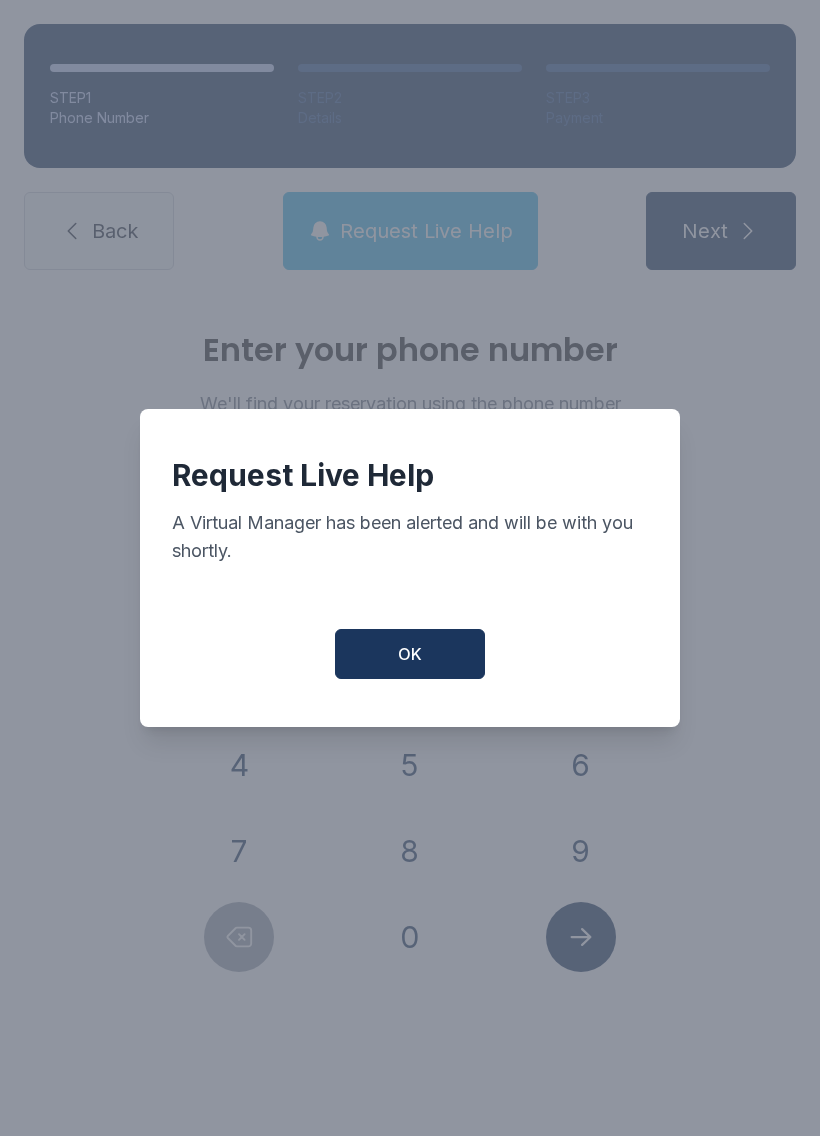 click on "OK" at bounding box center [410, 654] 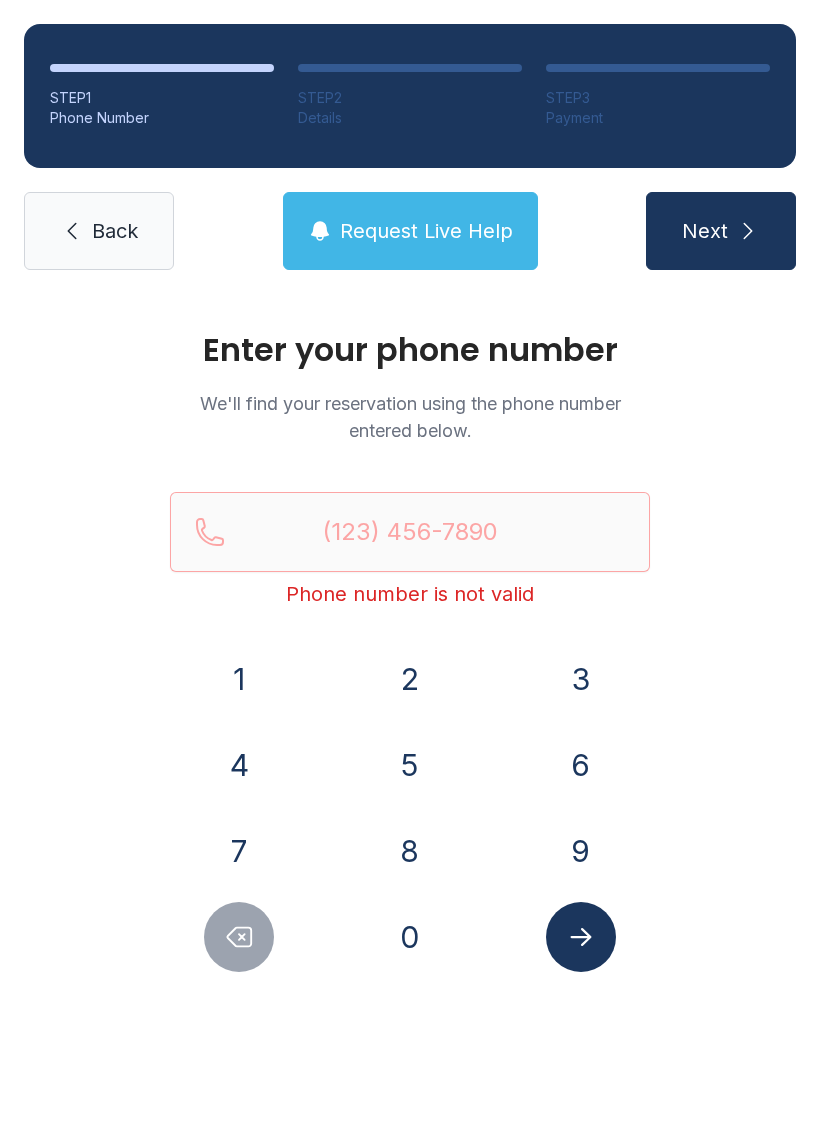 click on "8" at bounding box center [239, 679] 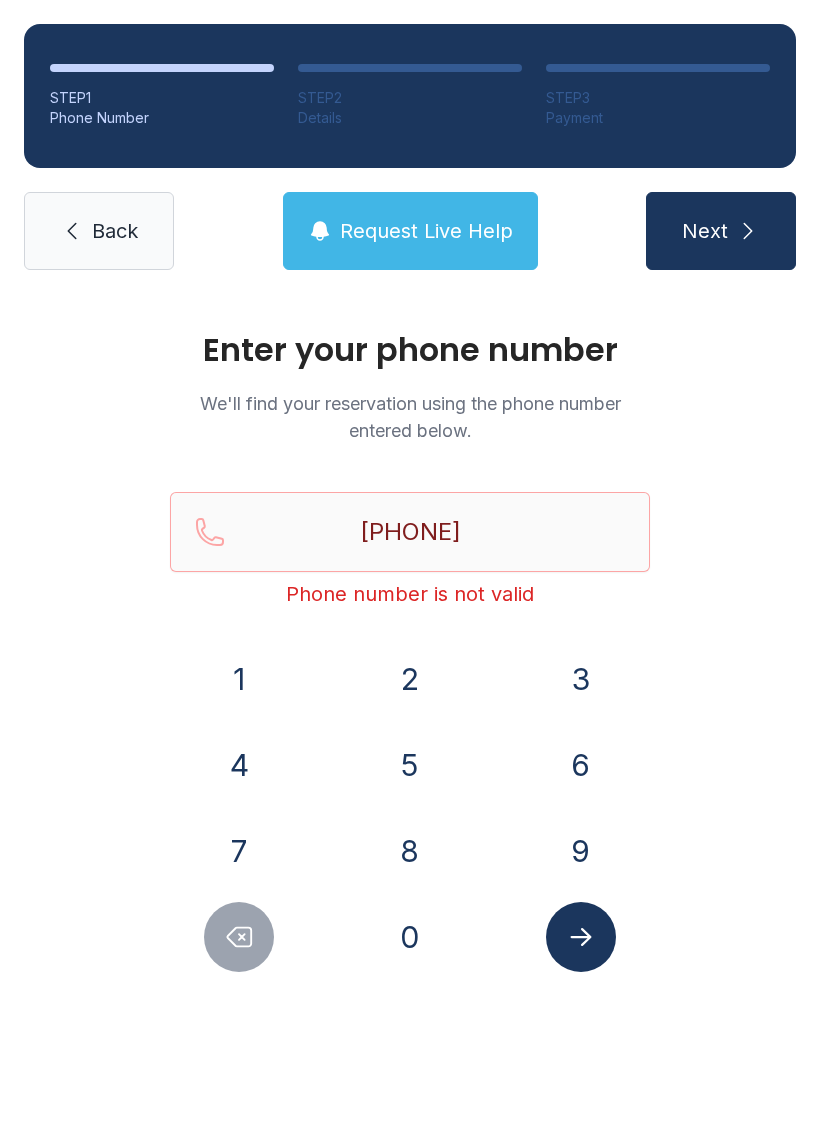 click on "0" at bounding box center [239, 679] 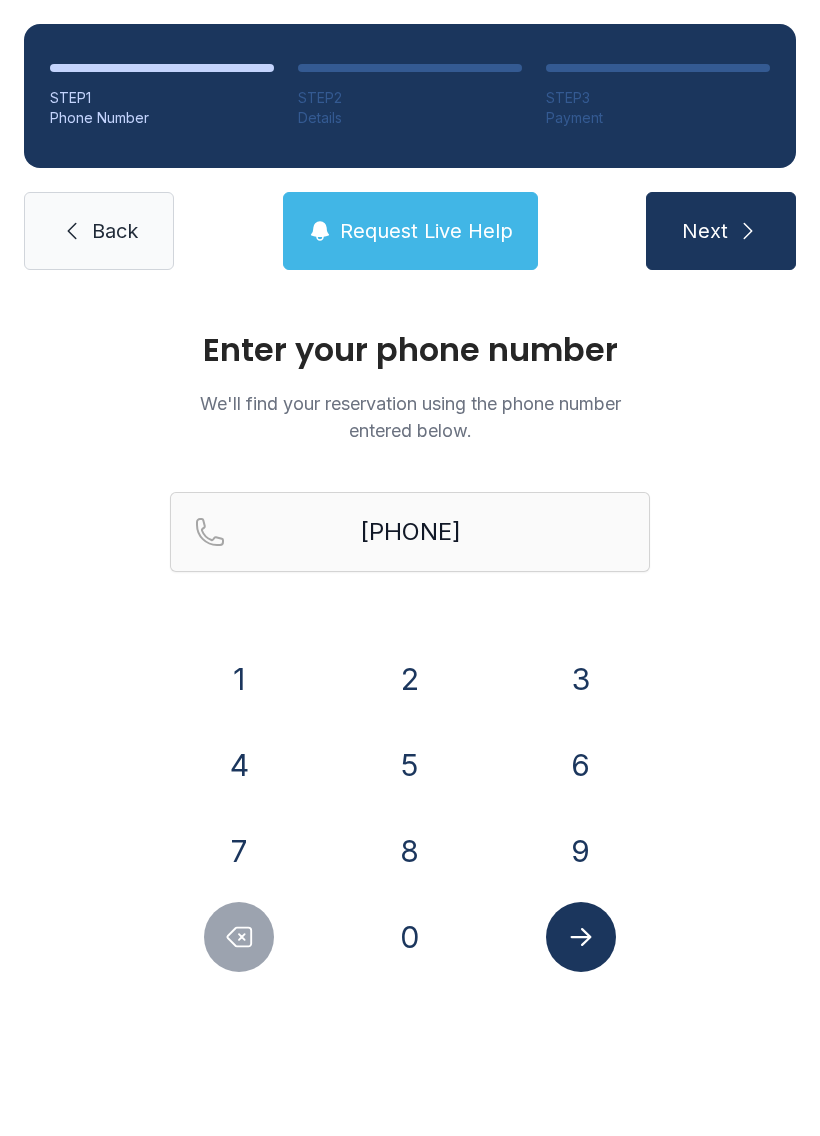 click at bounding box center (580, 937) 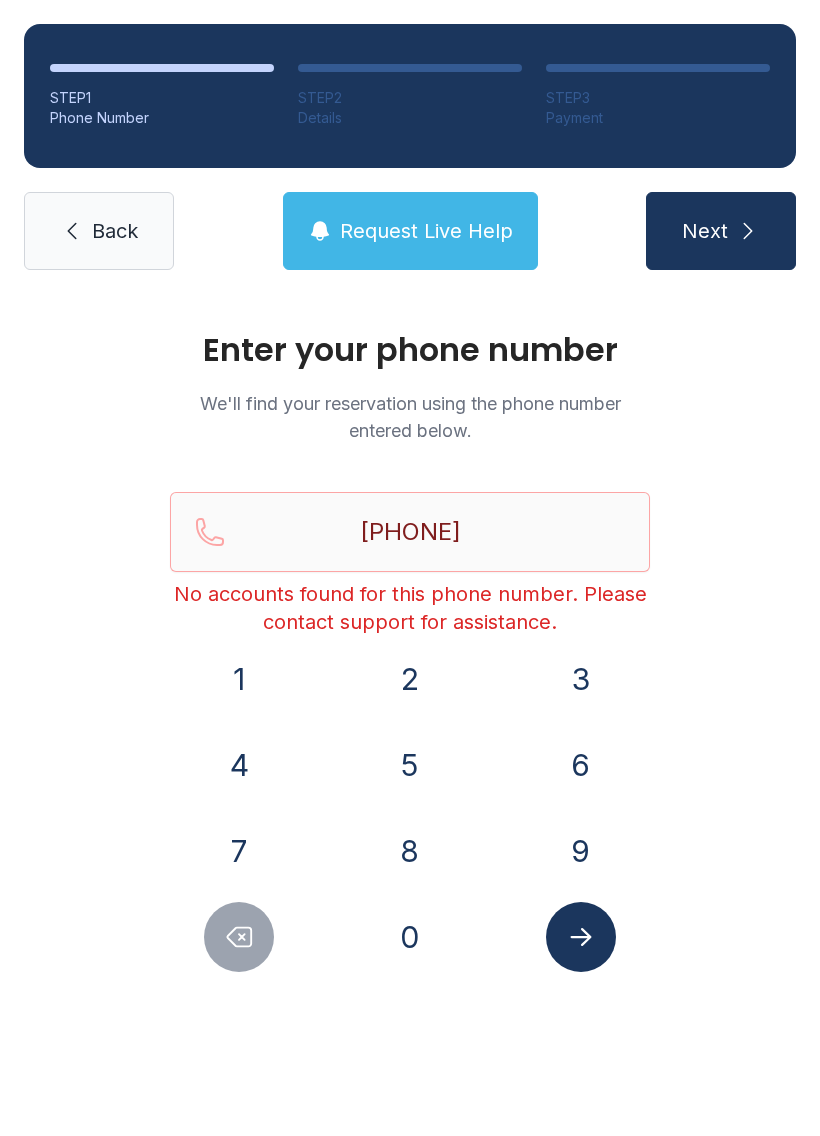 click on "Request Live Help" at bounding box center (410, 231) 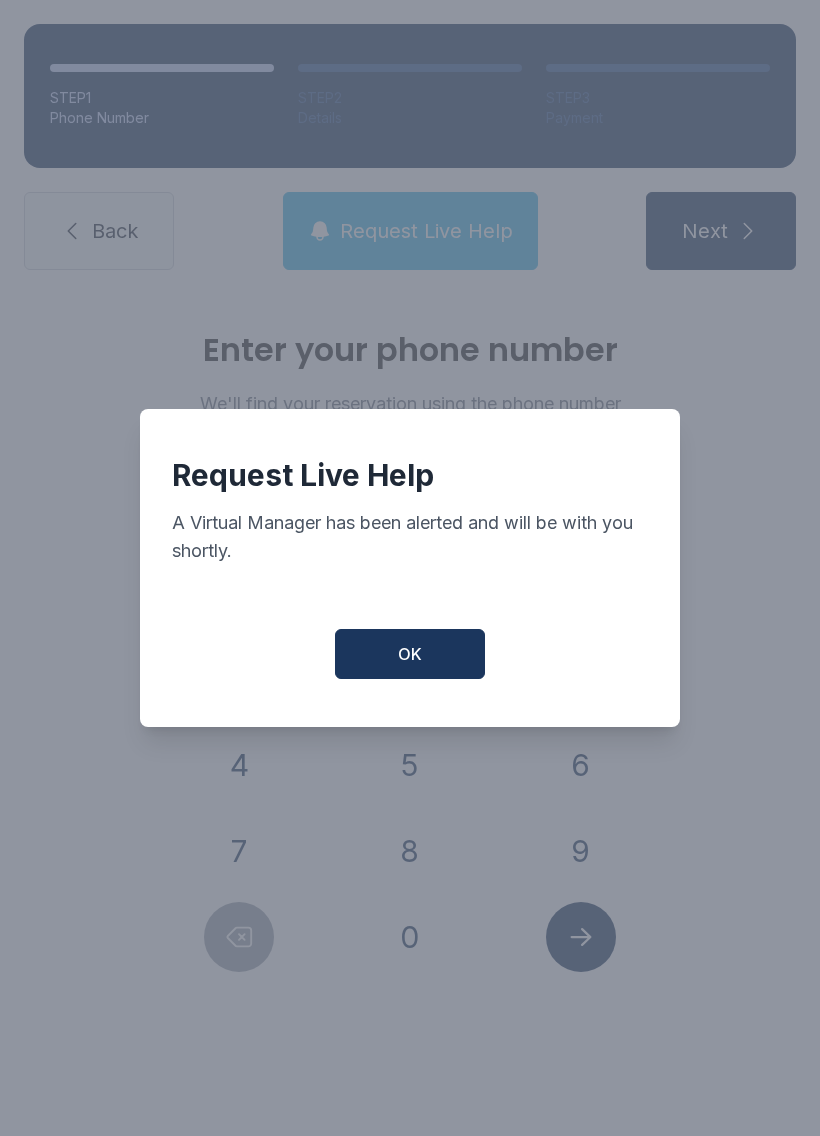 click on "OK" at bounding box center [410, 654] 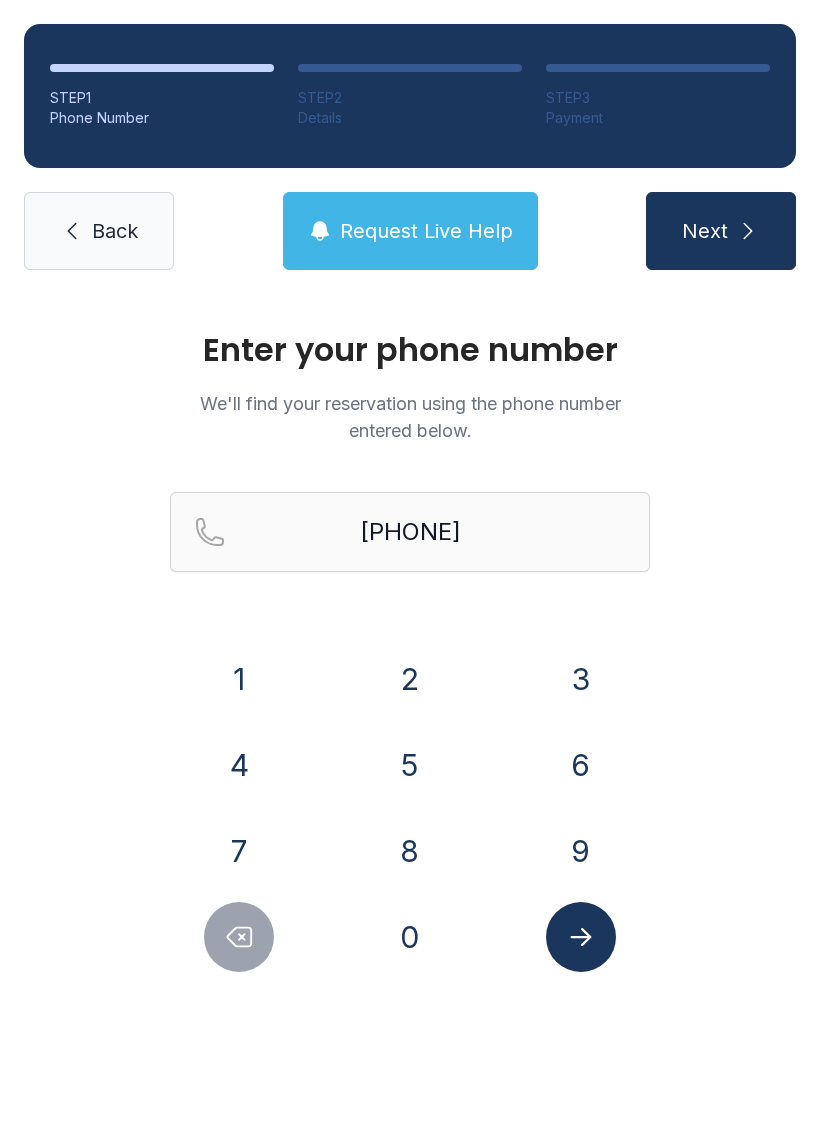 click on "Back" at bounding box center (99, 231) 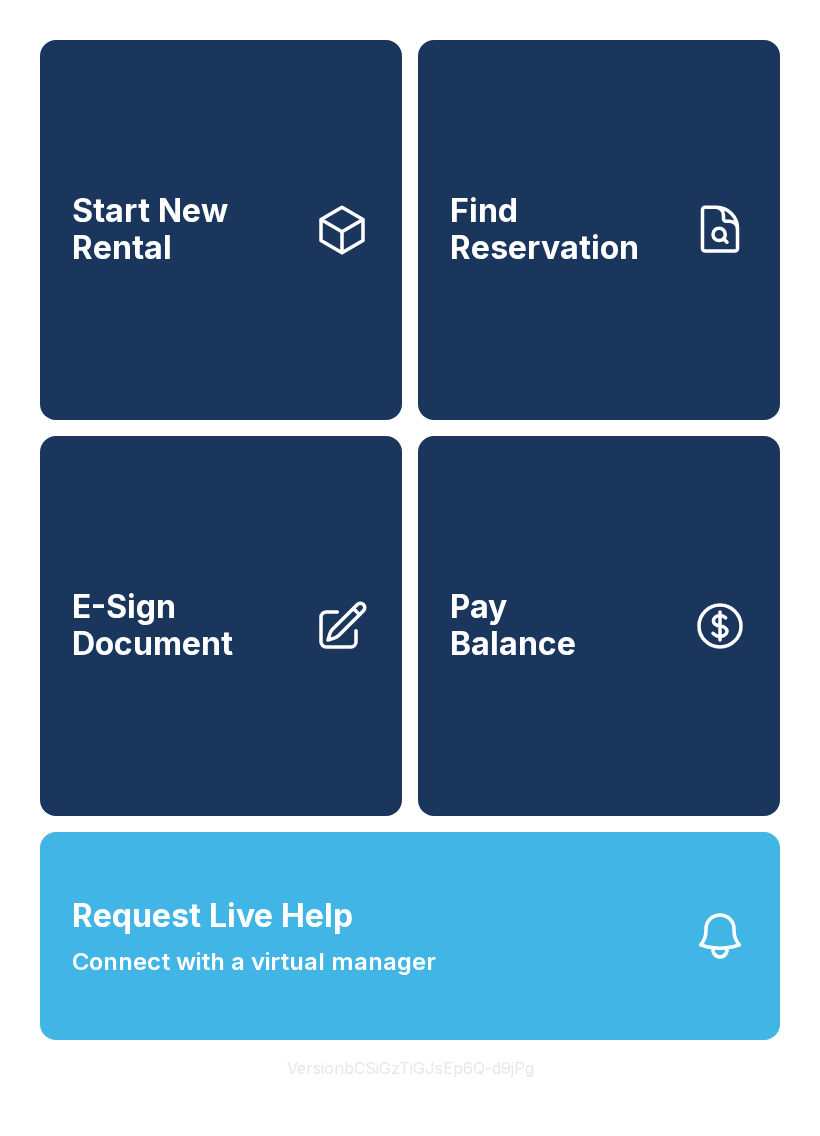 click on "Find Reservation" at bounding box center [599, 230] 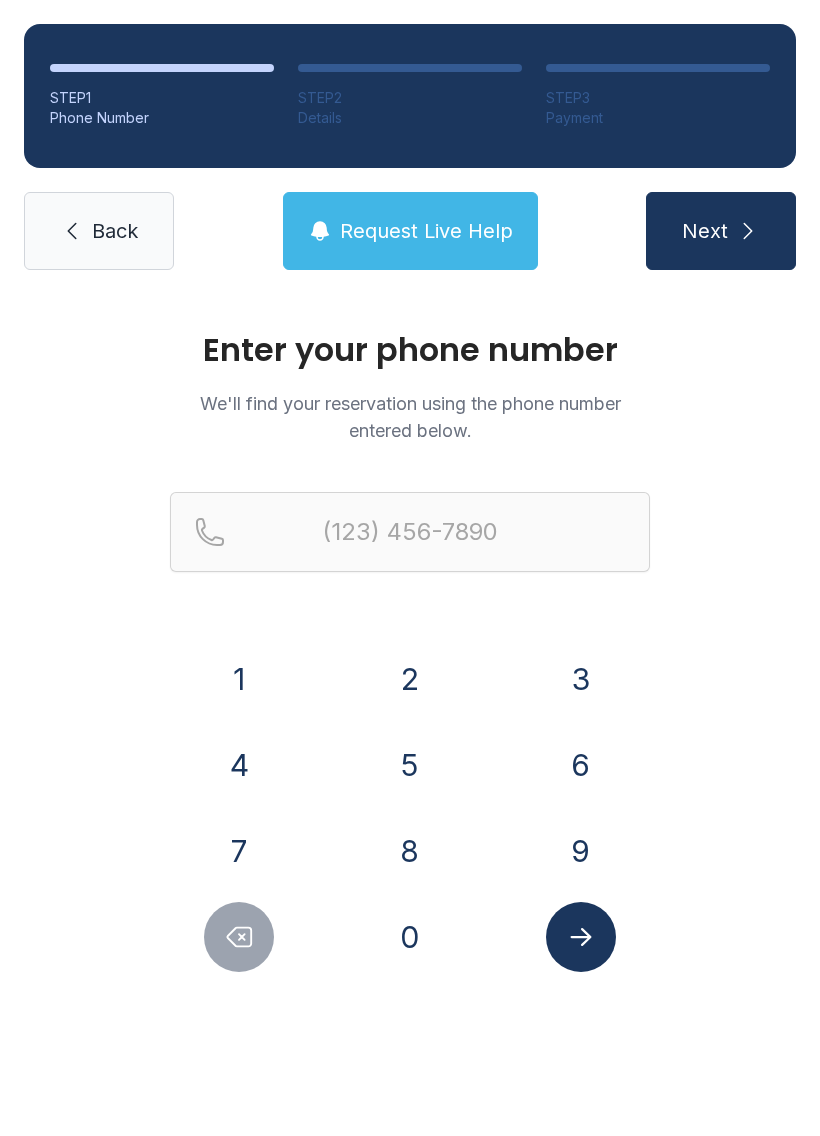 click on "8" at bounding box center [239, 679] 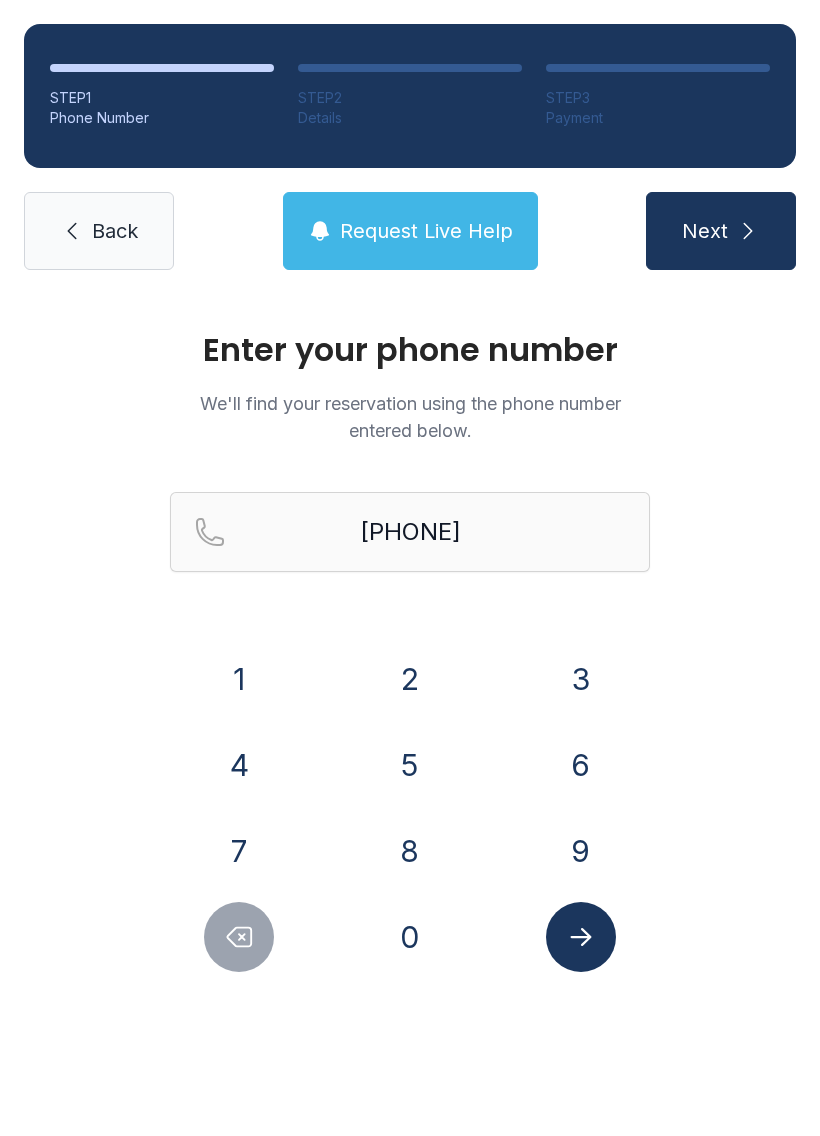click on "0" at bounding box center (239, 679) 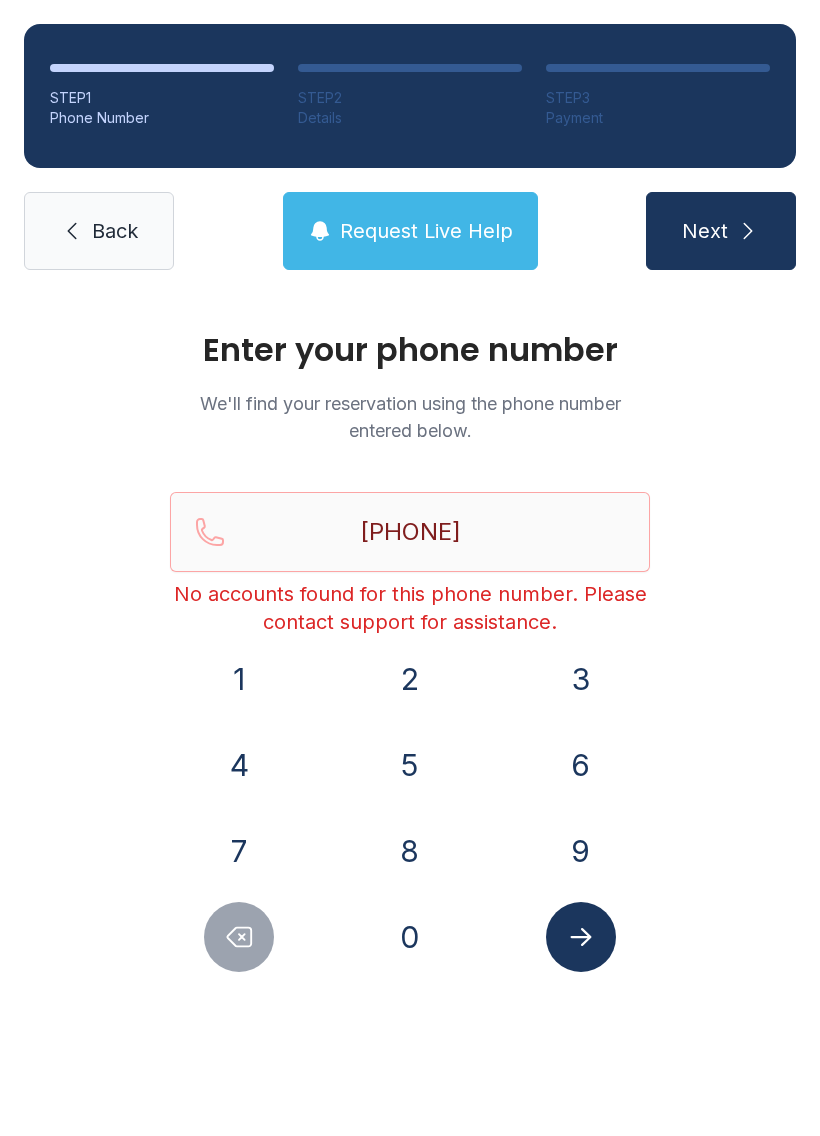 click on "Back" at bounding box center (115, 231) 